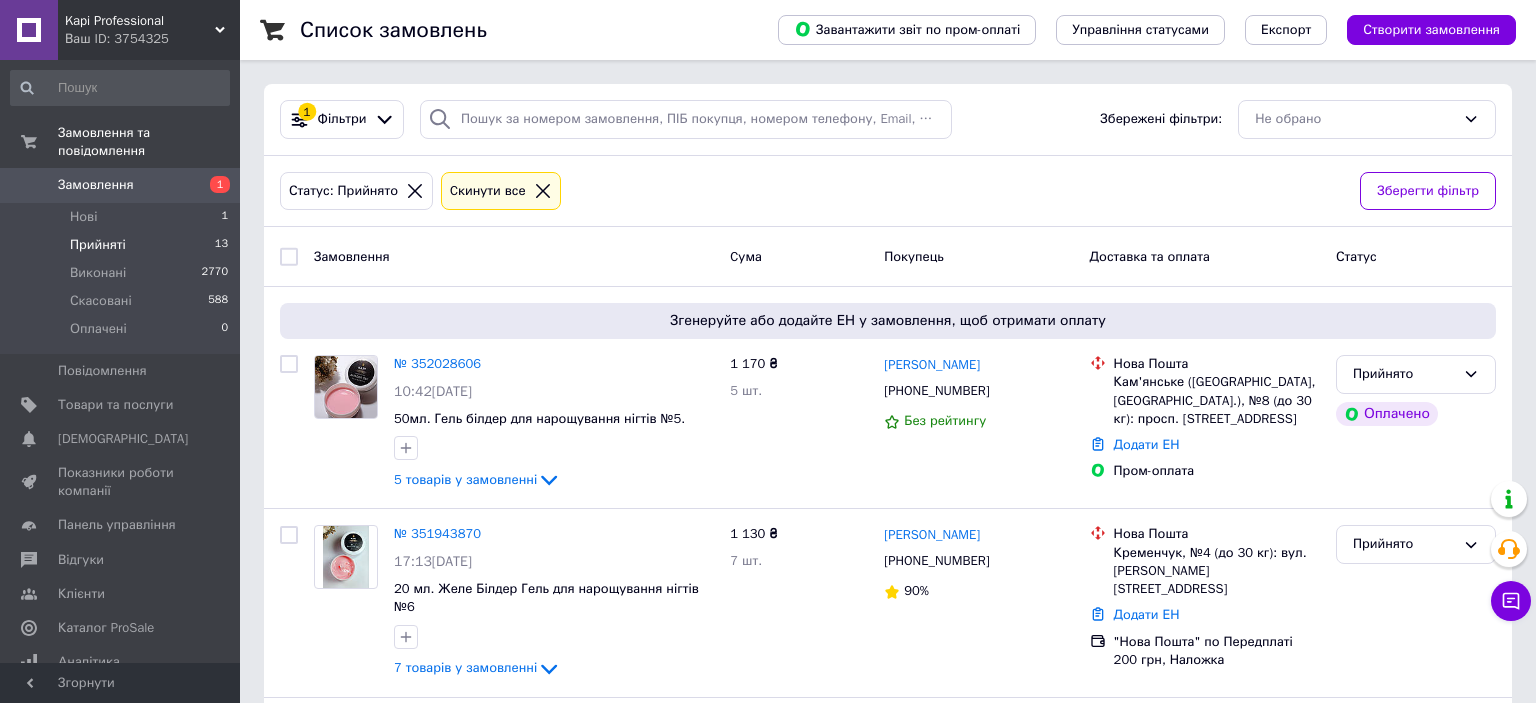 scroll, scrollTop: 0, scrollLeft: 0, axis: both 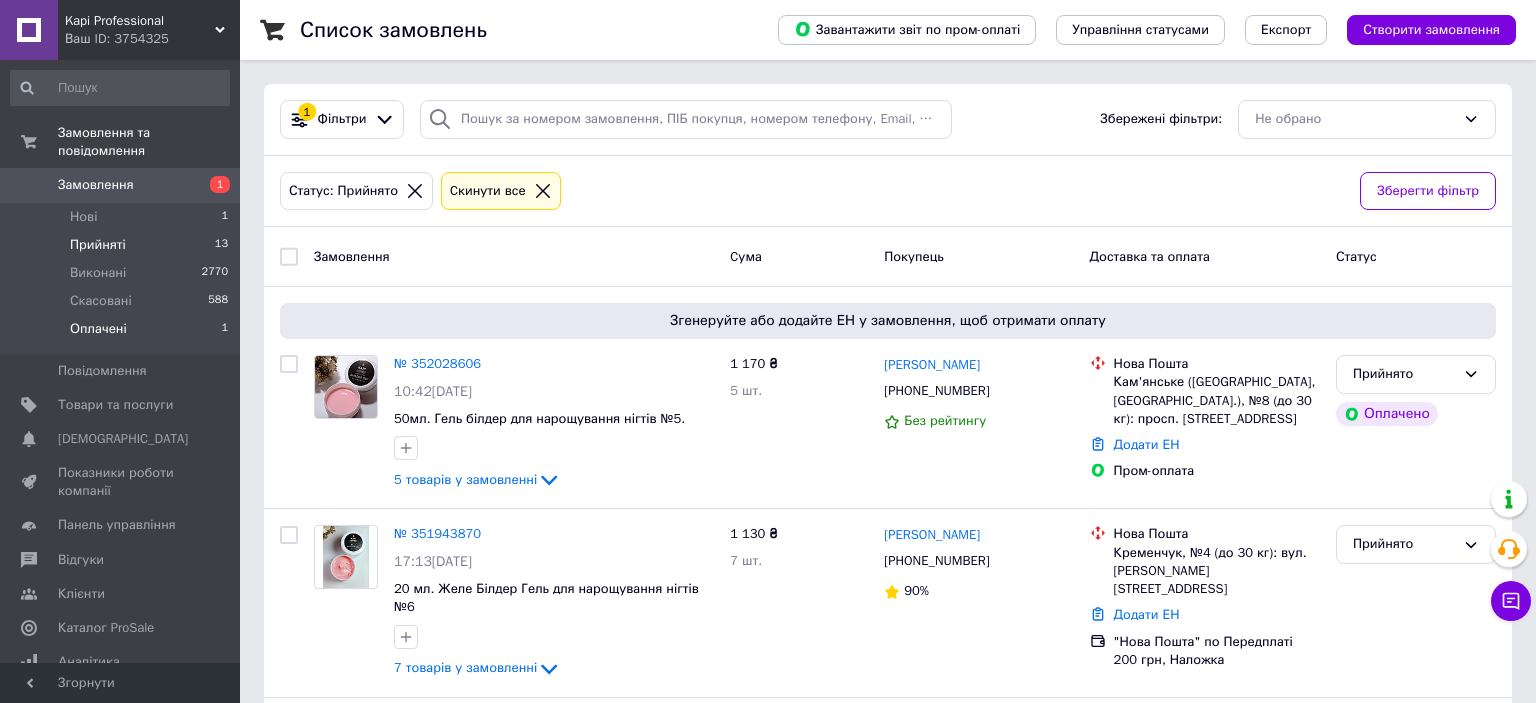 click on "Оплачені" at bounding box center (98, 329) 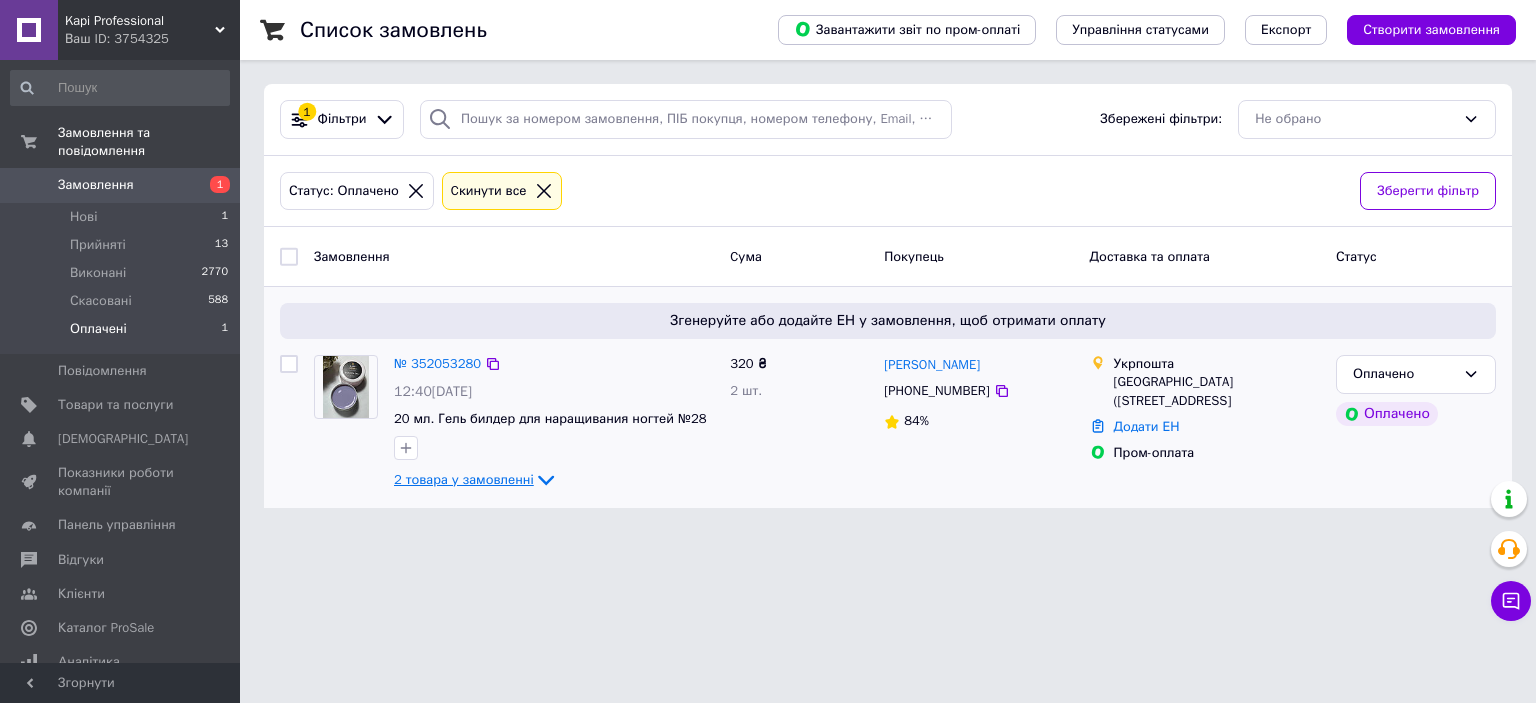 click 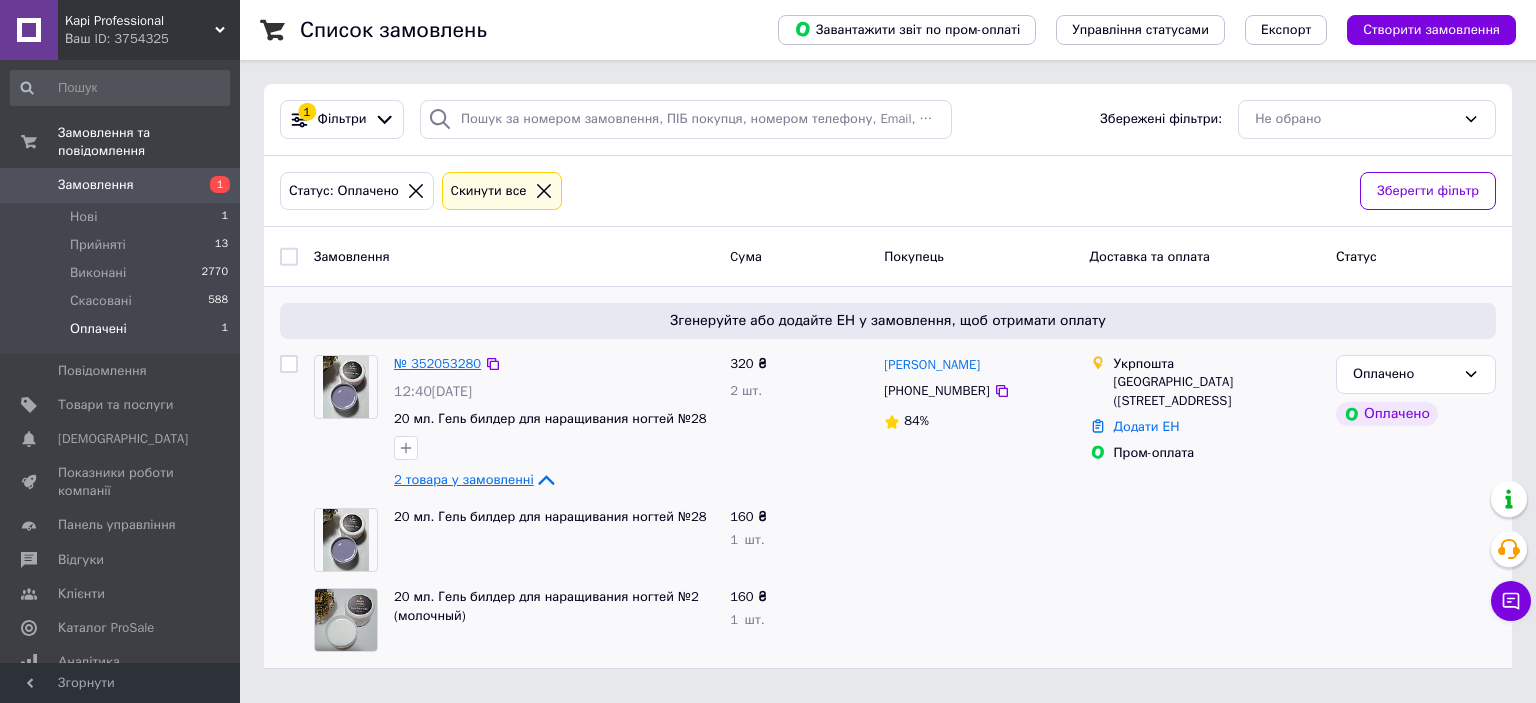 click on "№ 352053280" at bounding box center [437, 363] 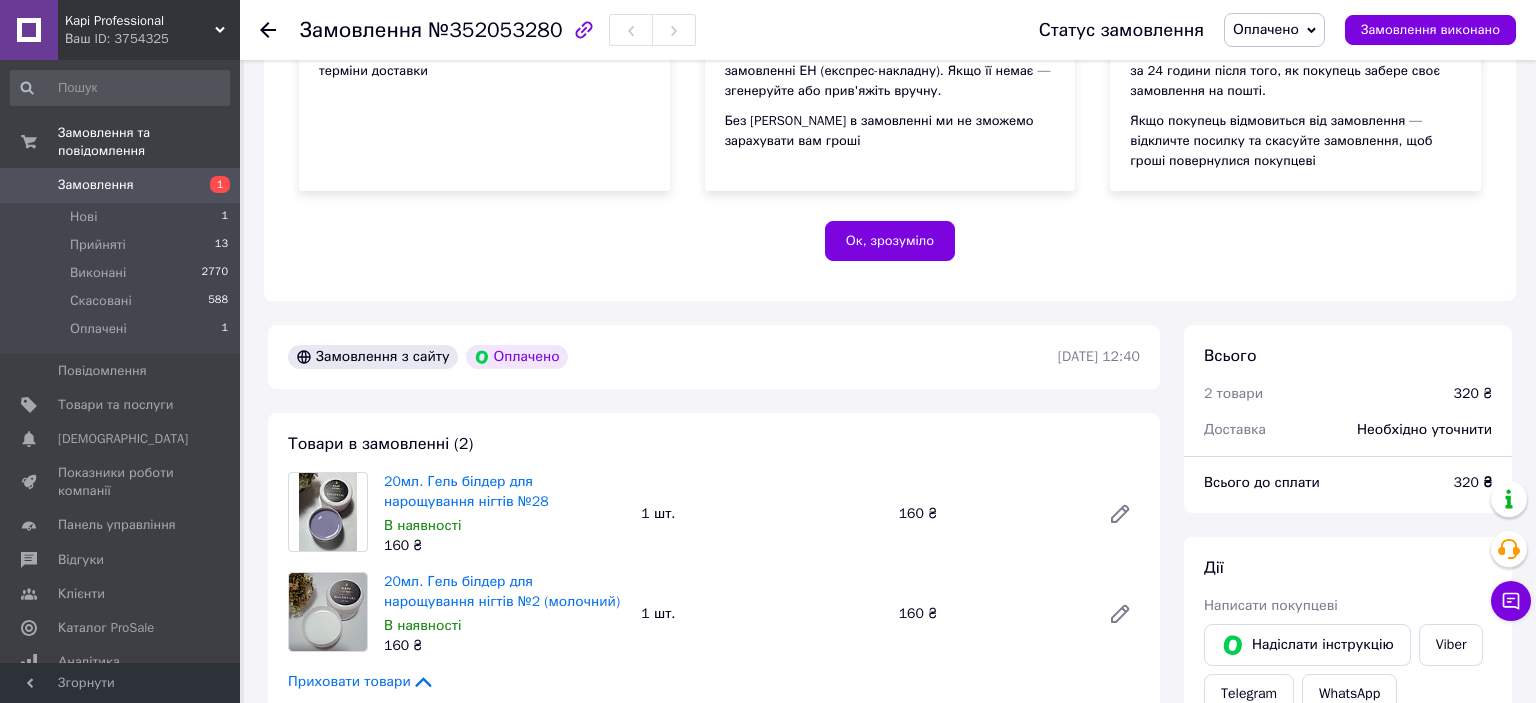 scroll, scrollTop: 739, scrollLeft: 0, axis: vertical 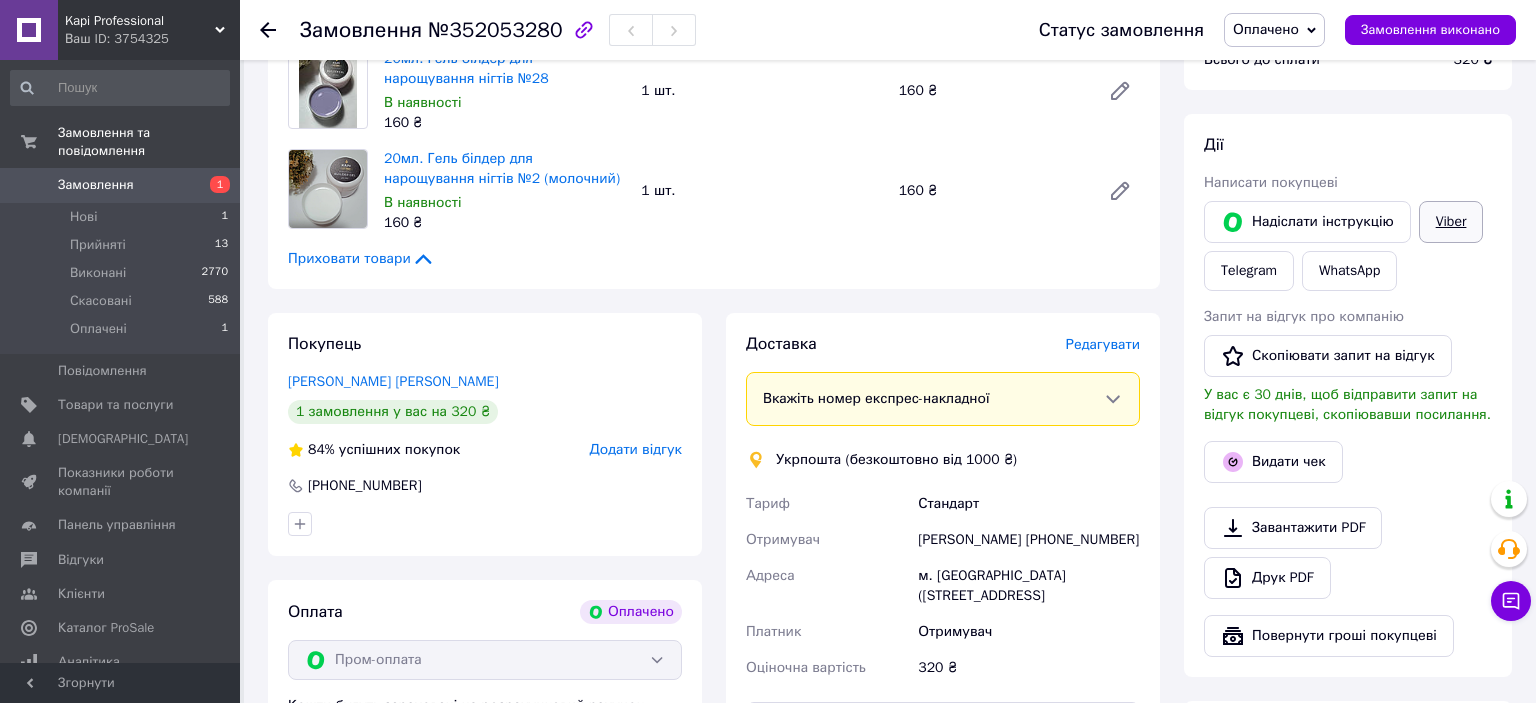 click on "Viber" at bounding box center (1451, 222) 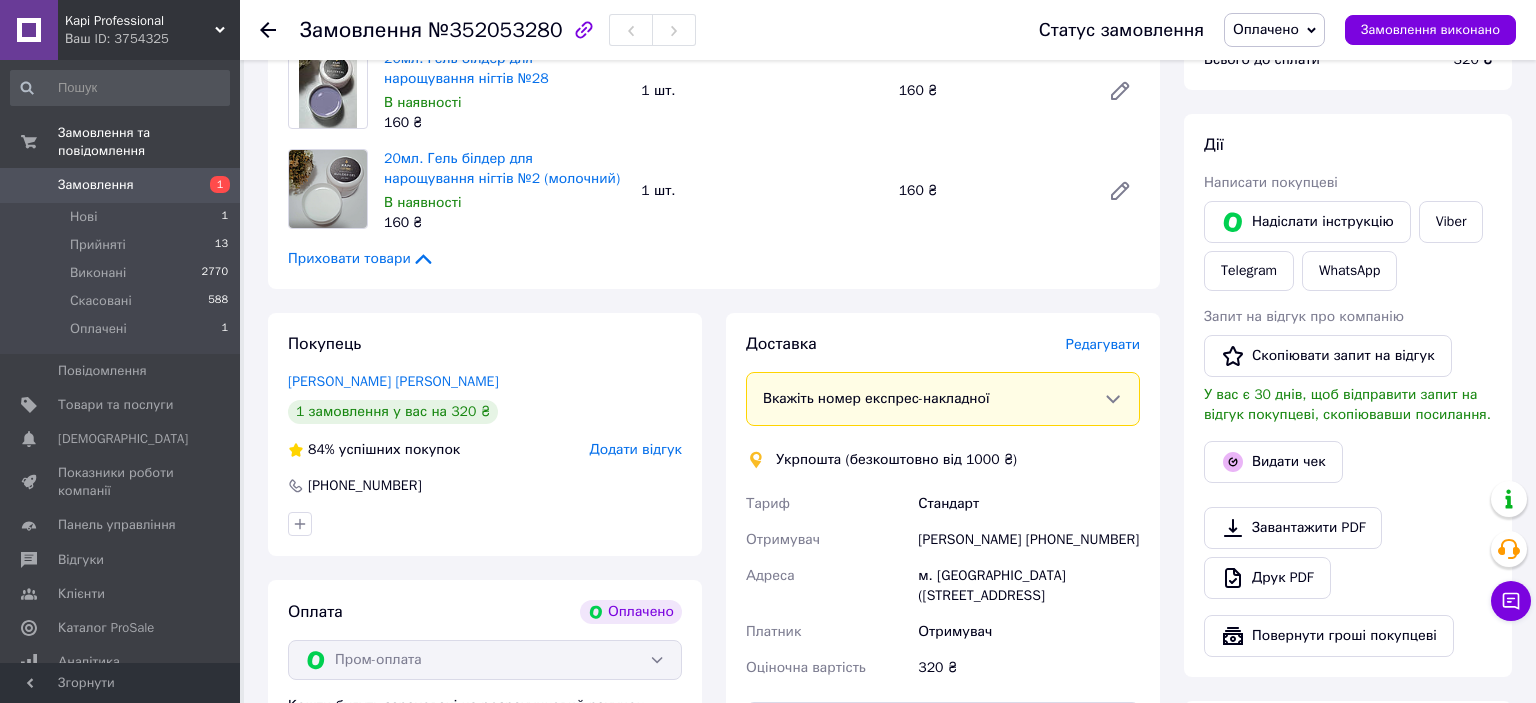drag, startPoint x: 1314, startPoint y: 24, endPoint x: 1299, endPoint y: 42, distance: 23.43075 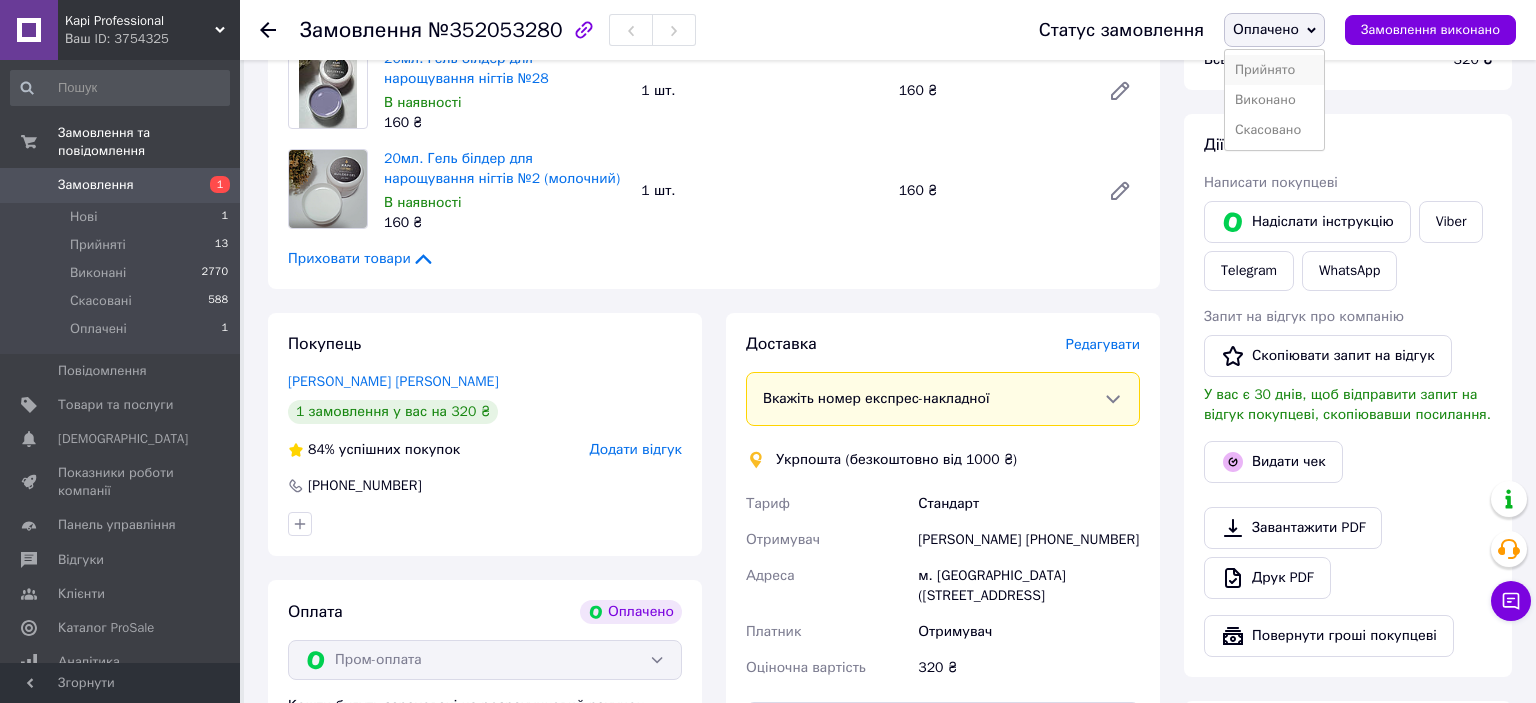 click on "Прийнято" at bounding box center (1274, 70) 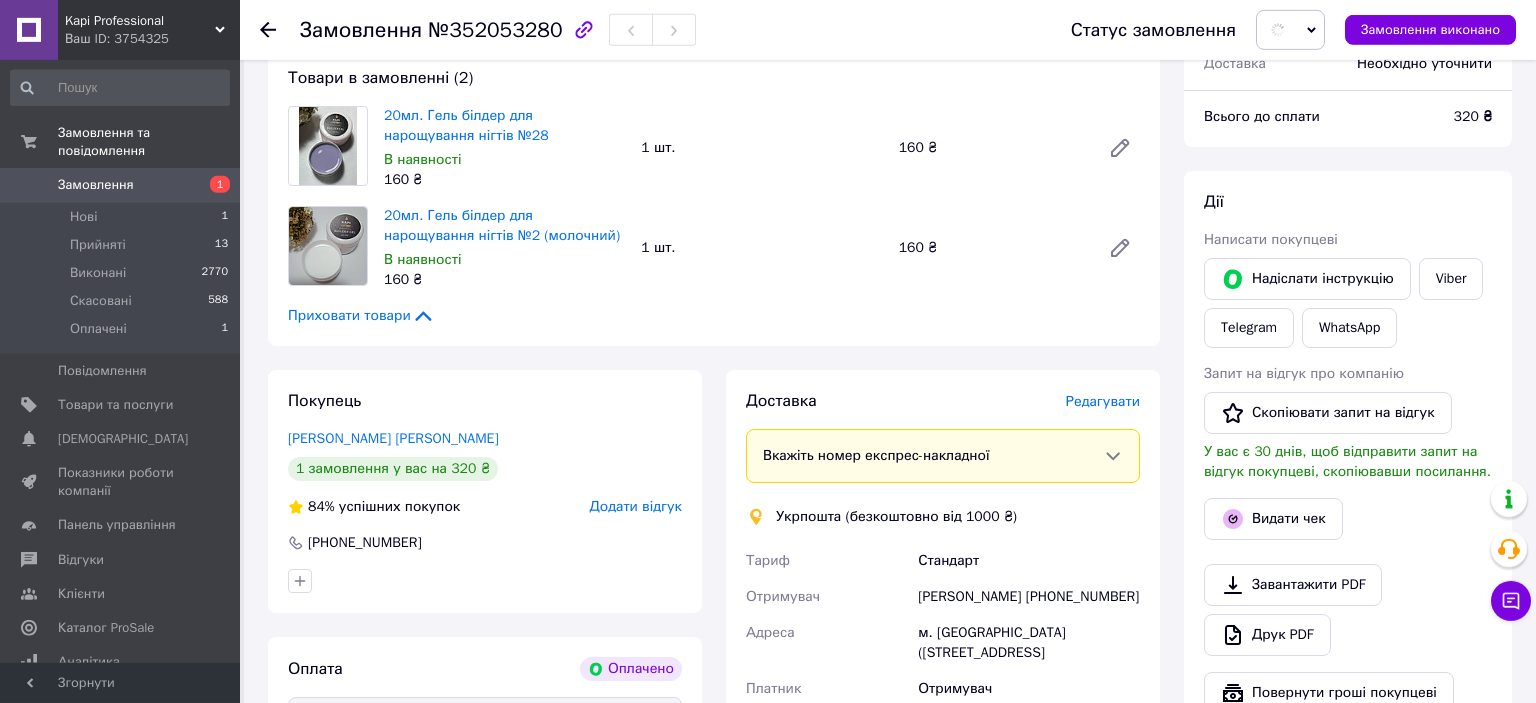 scroll, scrollTop: 633, scrollLeft: 0, axis: vertical 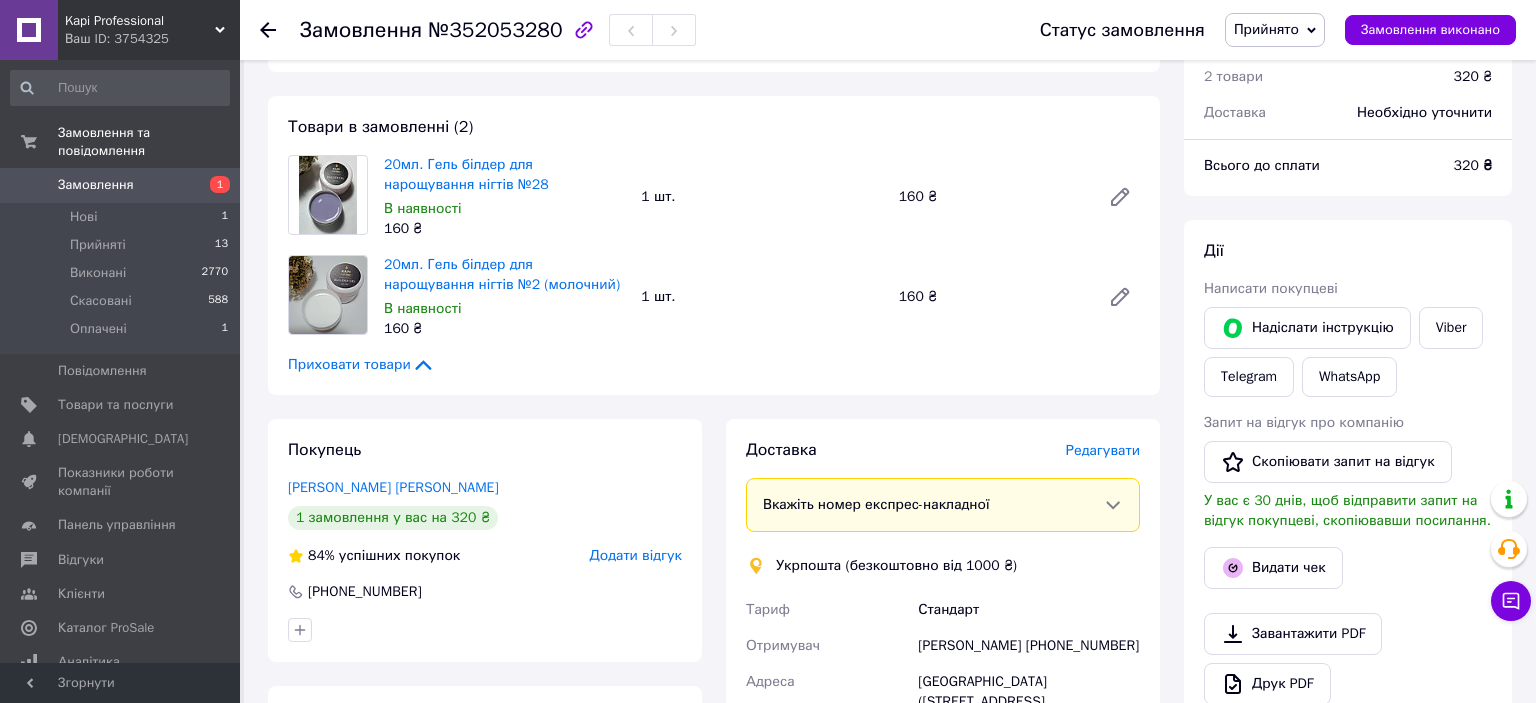 click 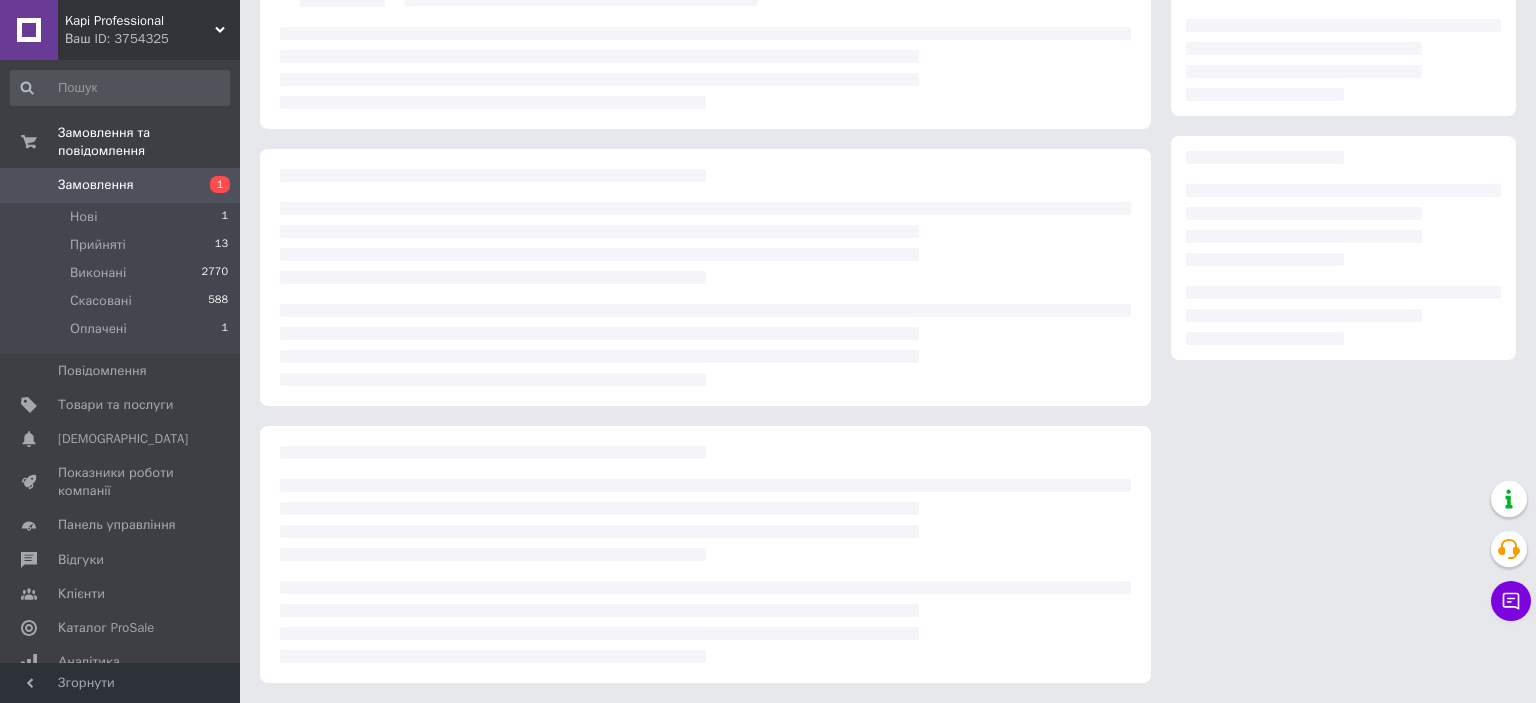 scroll, scrollTop: 0, scrollLeft: 0, axis: both 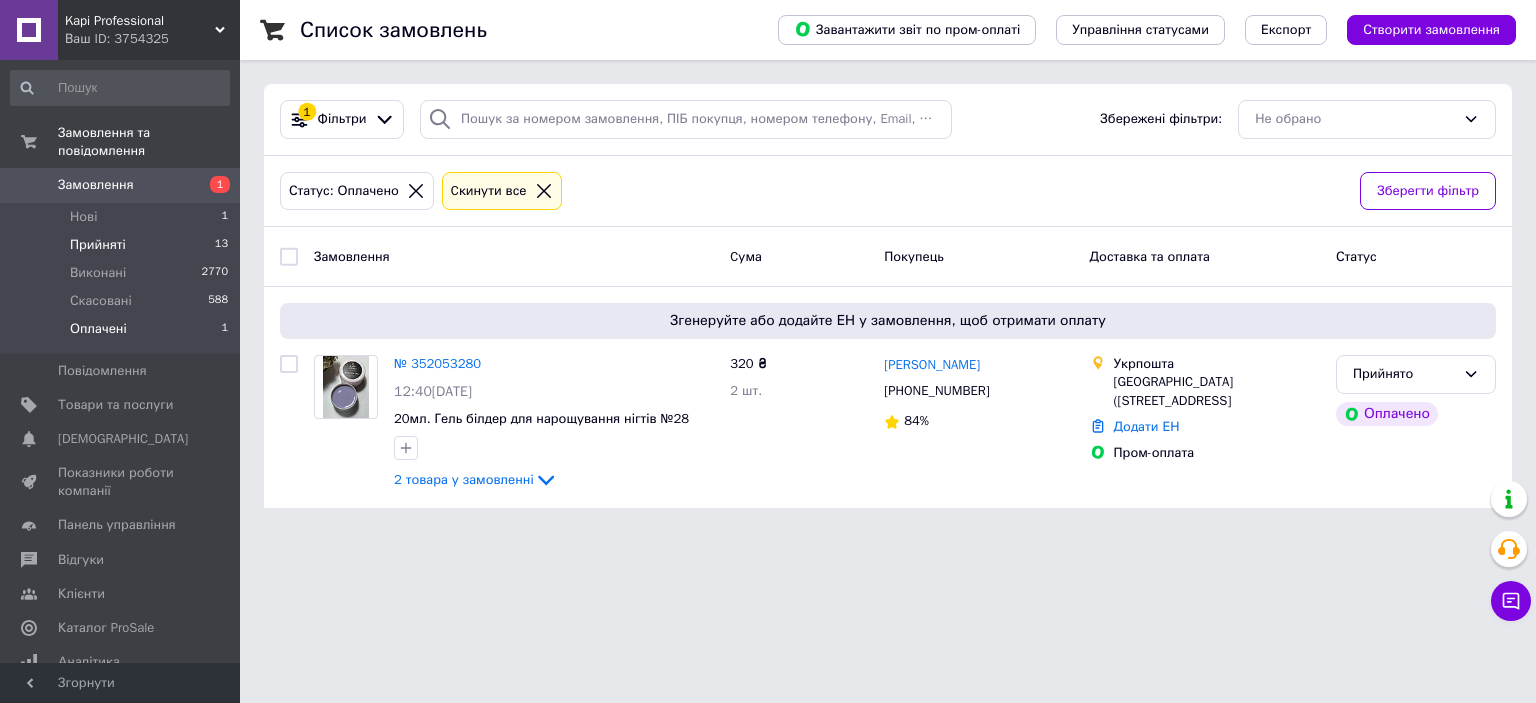 click on "Прийняті" at bounding box center [98, 245] 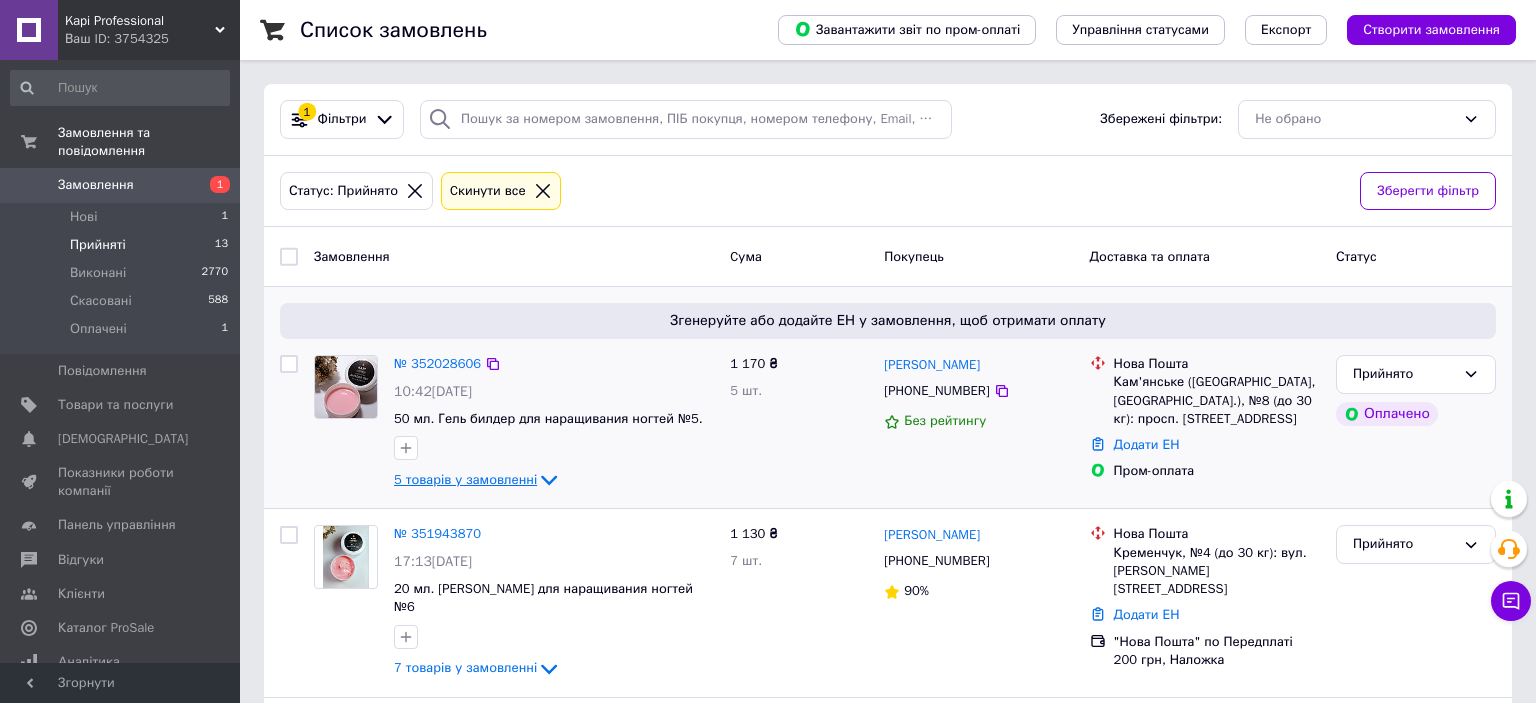 click 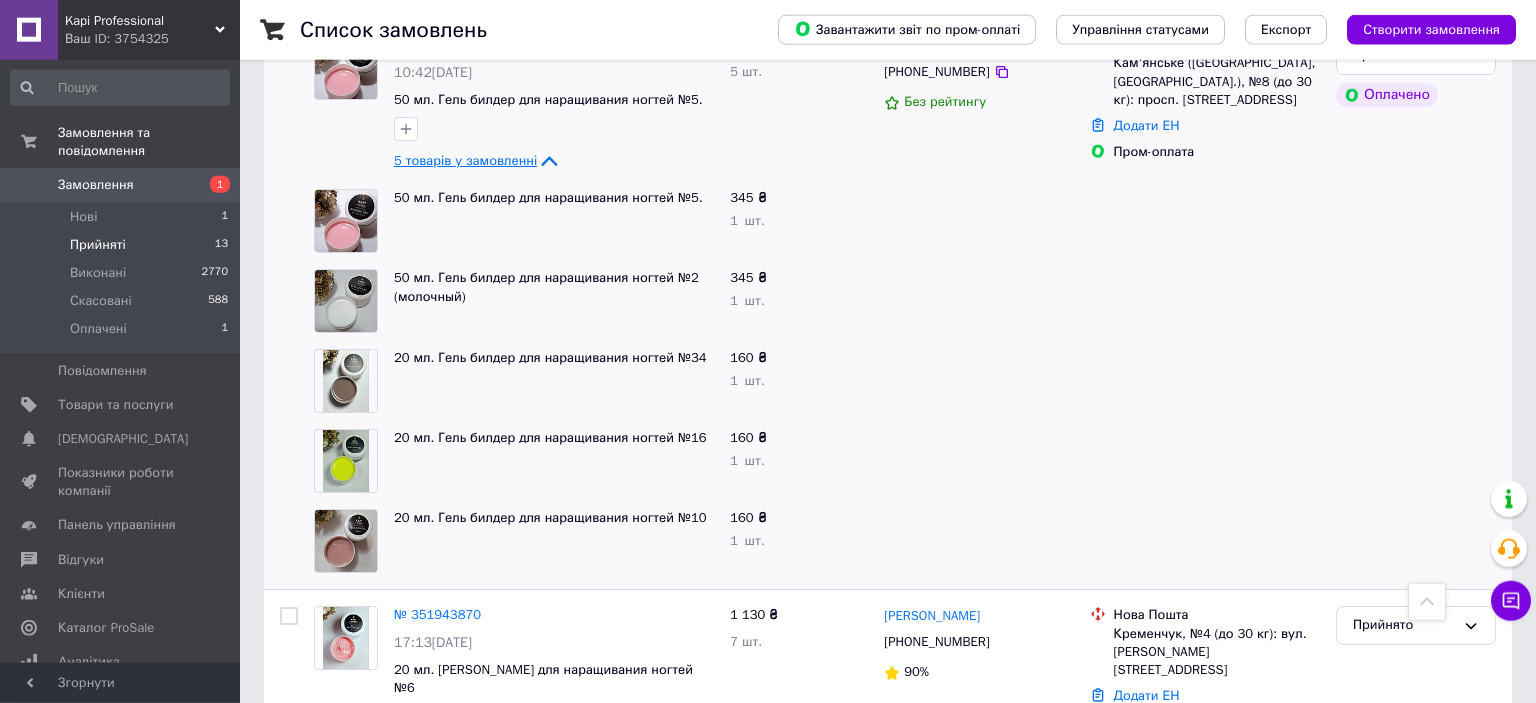 scroll, scrollTop: 211, scrollLeft: 0, axis: vertical 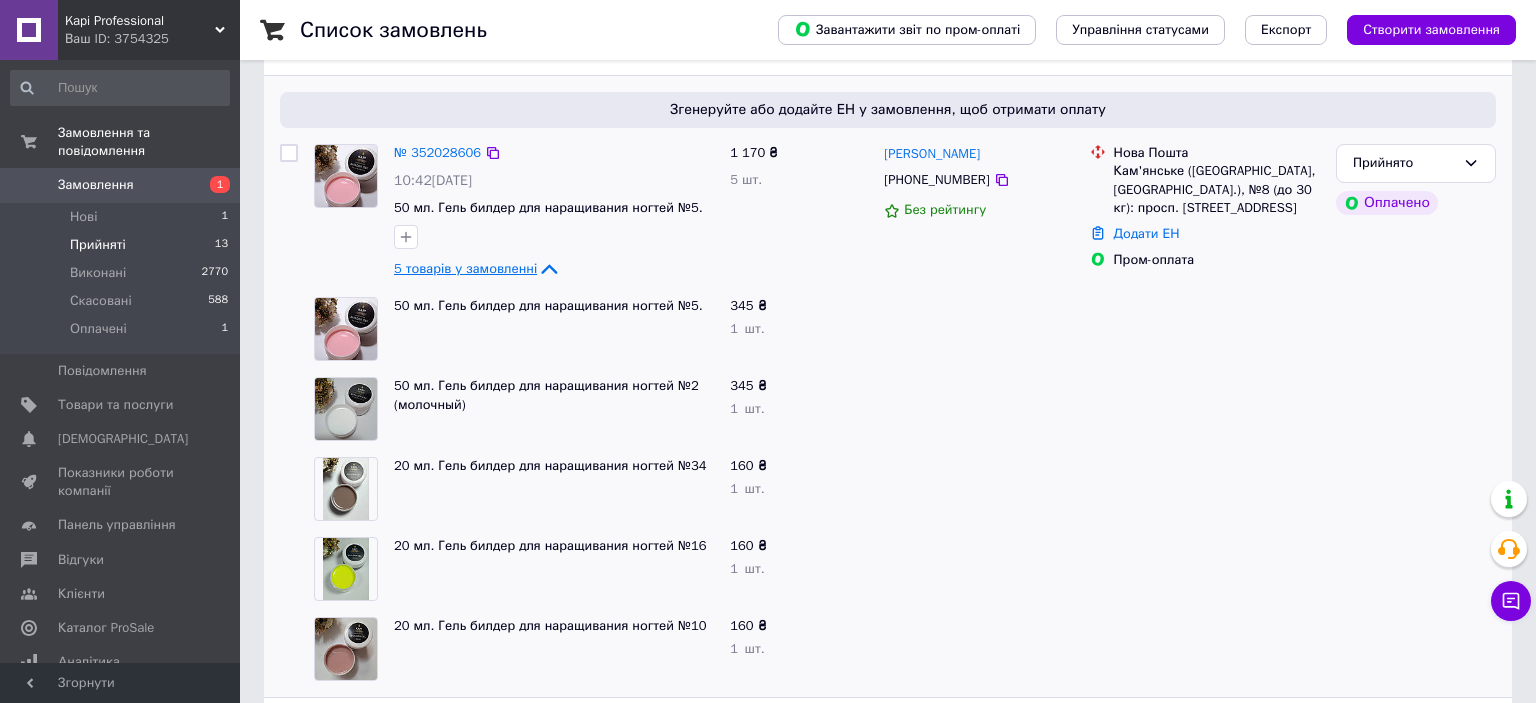 click 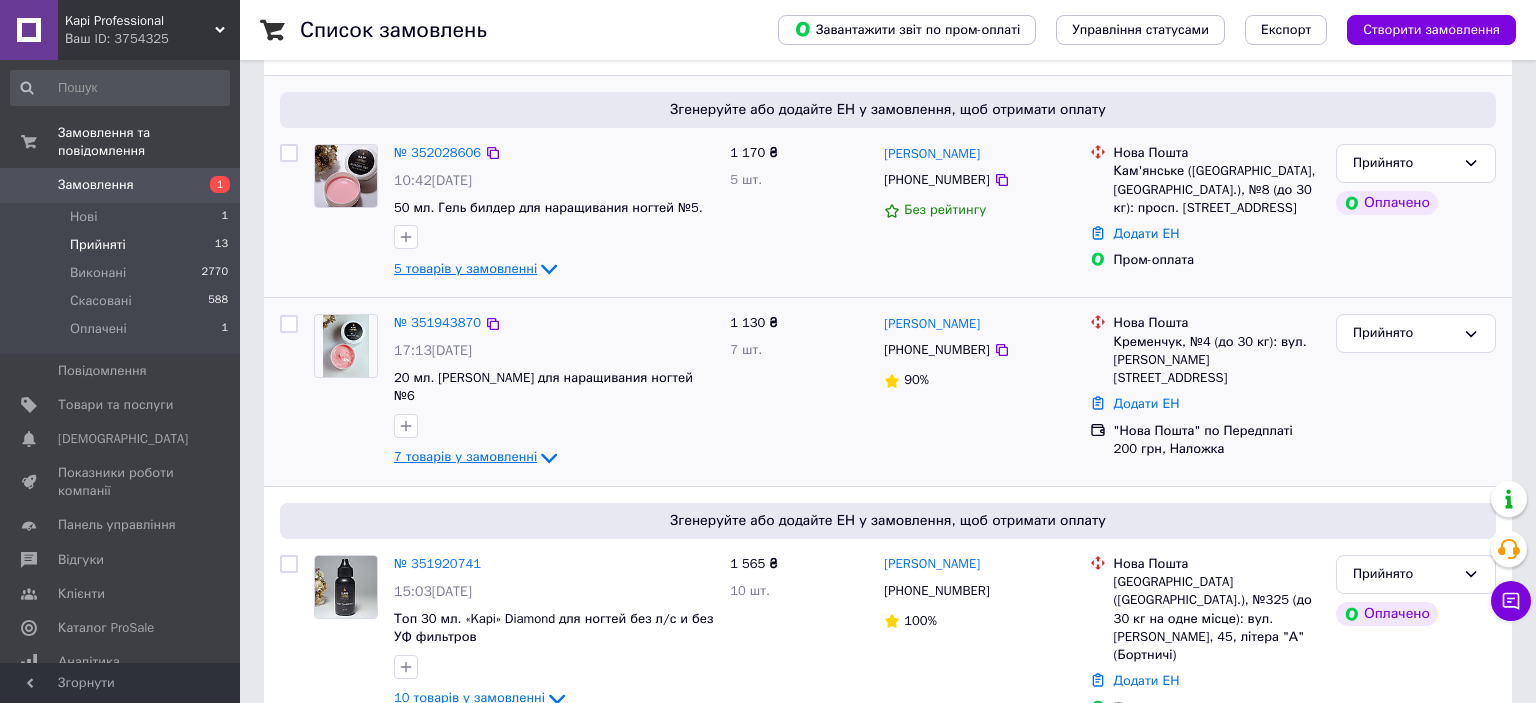 click 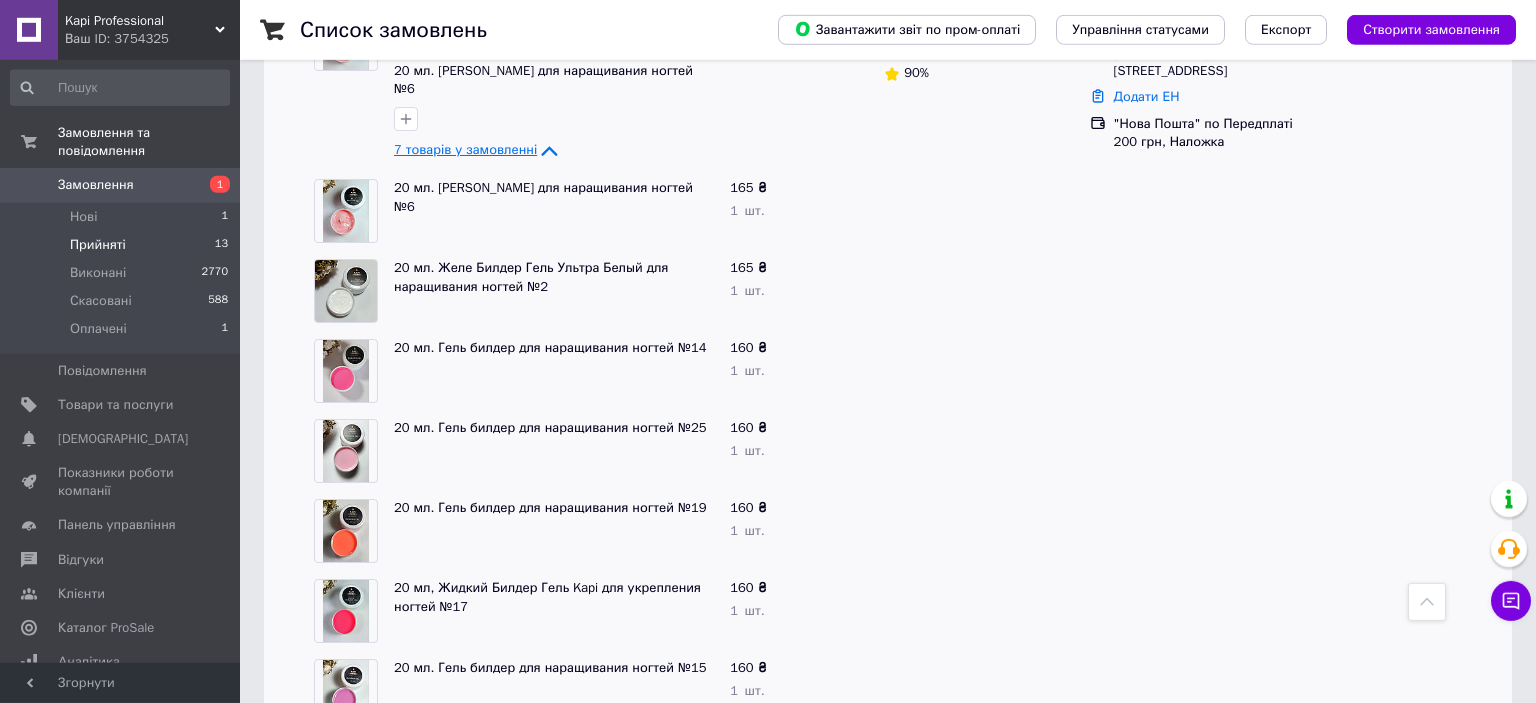 scroll, scrollTop: 316, scrollLeft: 0, axis: vertical 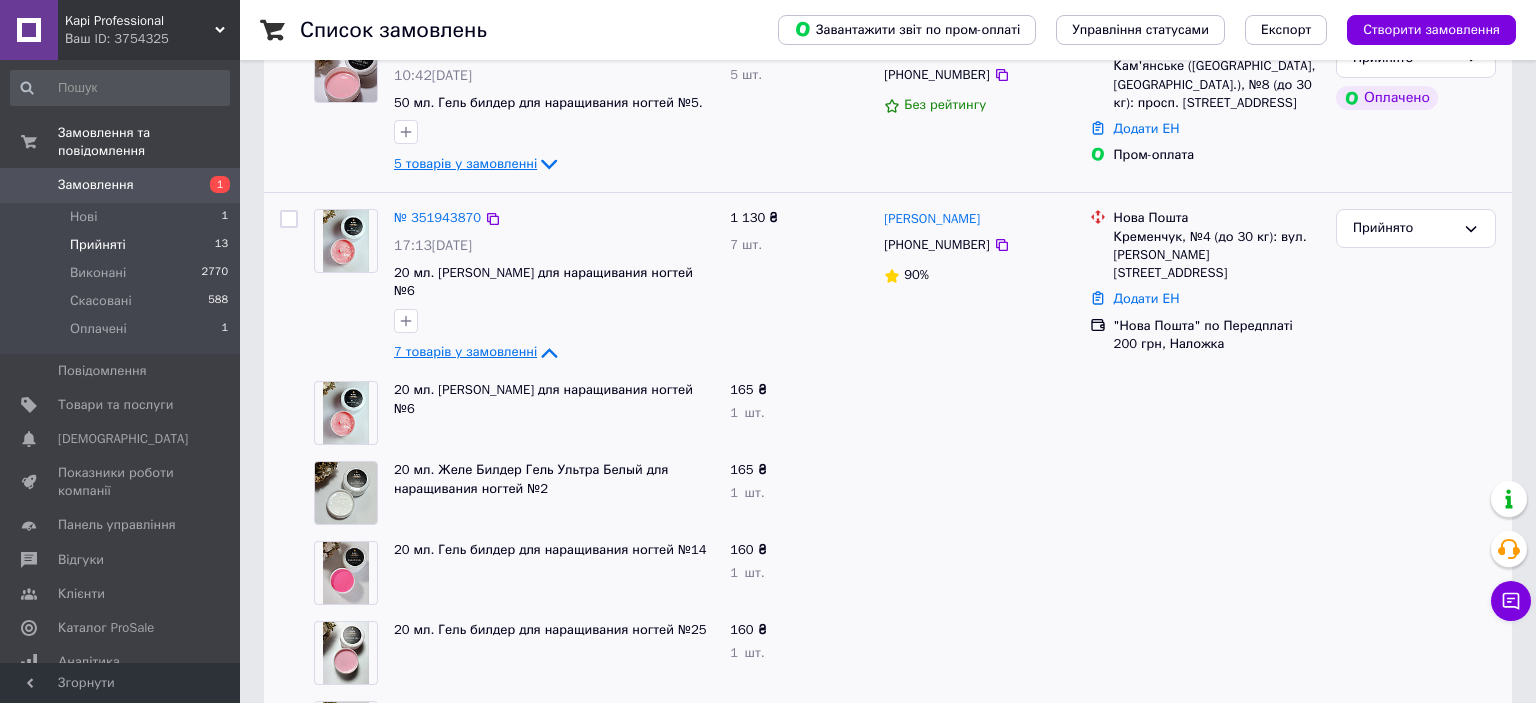 click 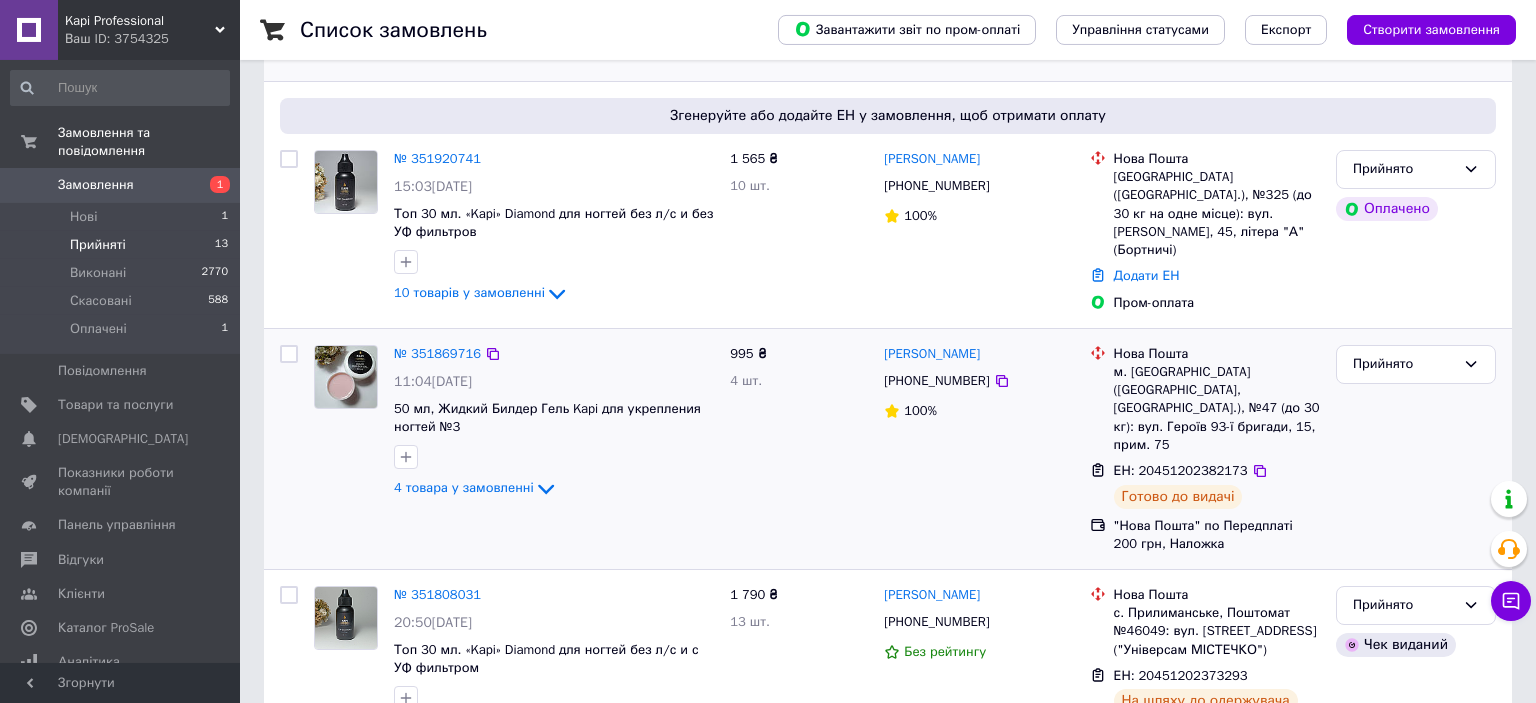 scroll, scrollTop: 633, scrollLeft: 0, axis: vertical 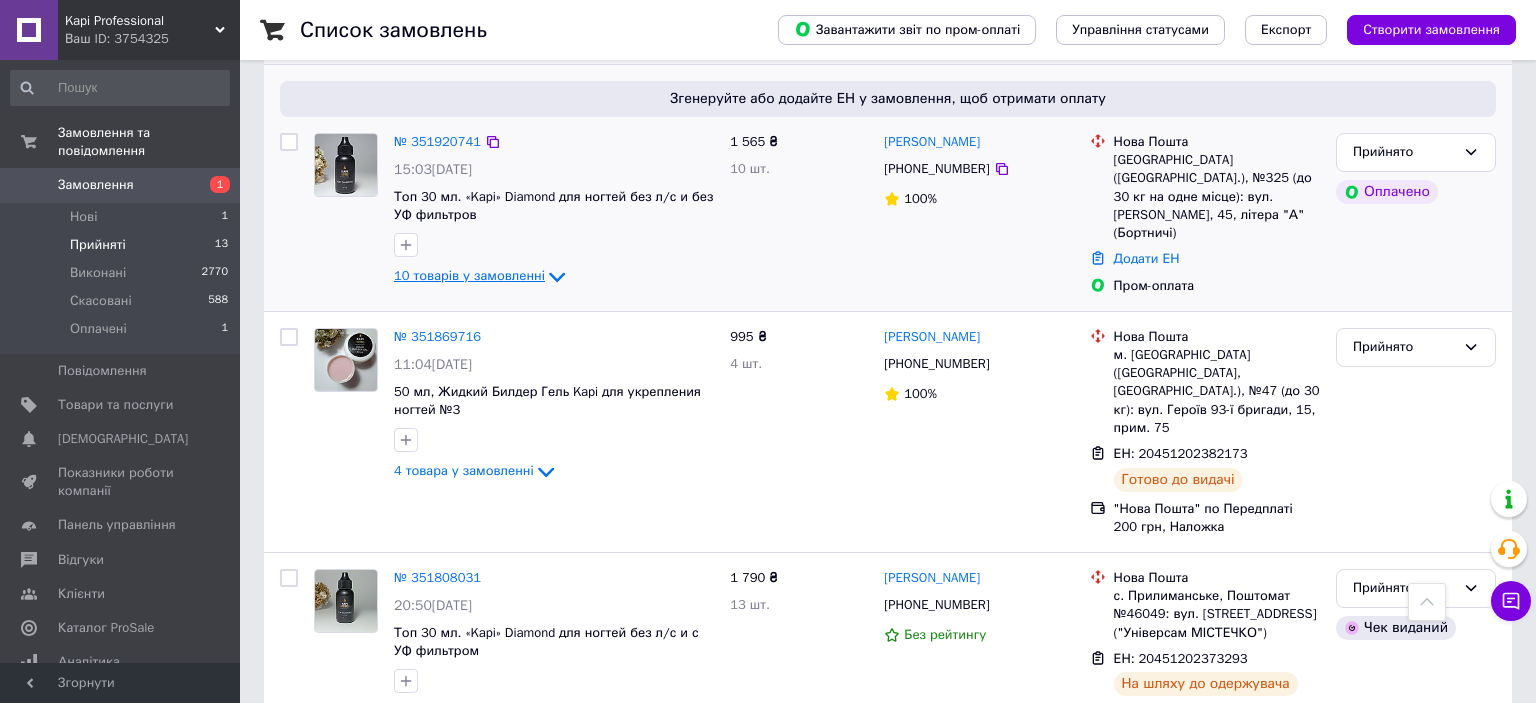 click 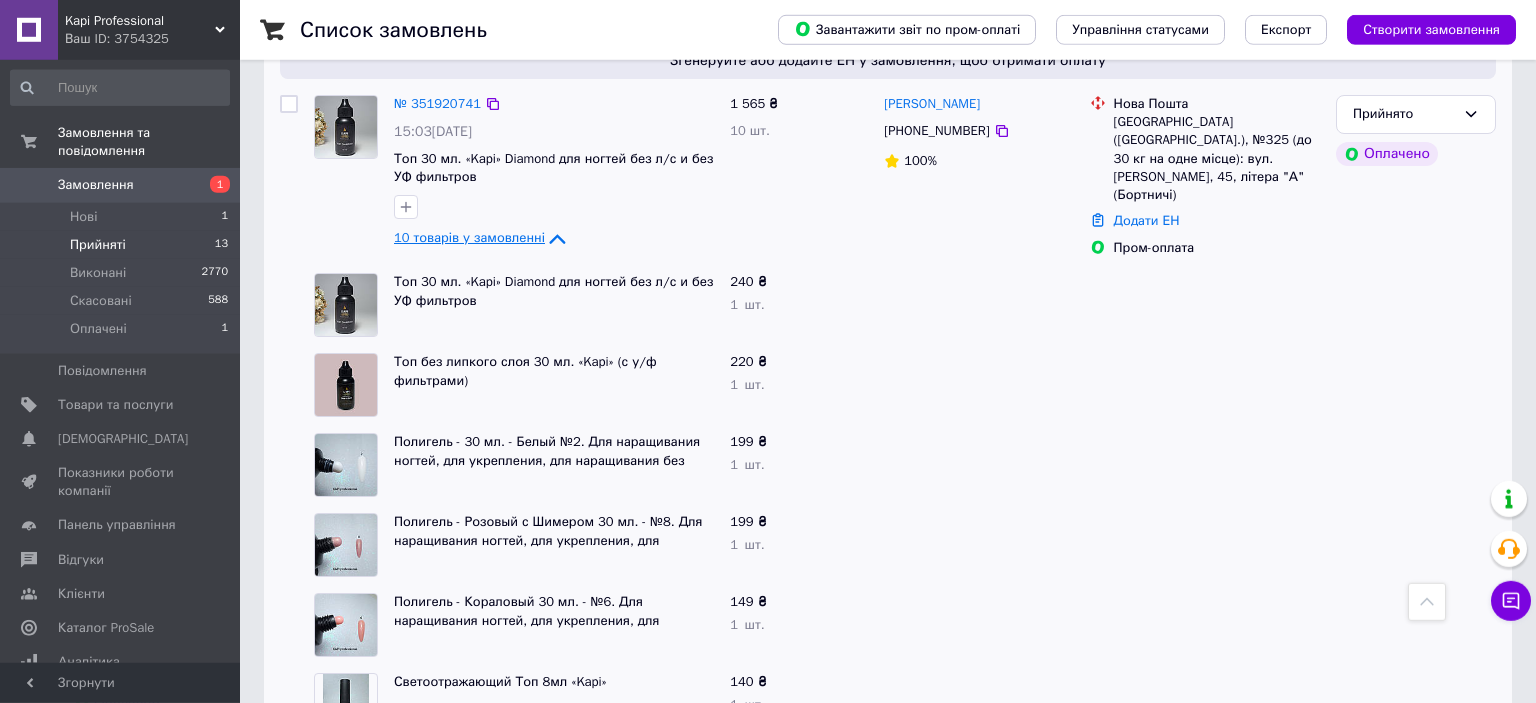 scroll, scrollTop: 633, scrollLeft: 0, axis: vertical 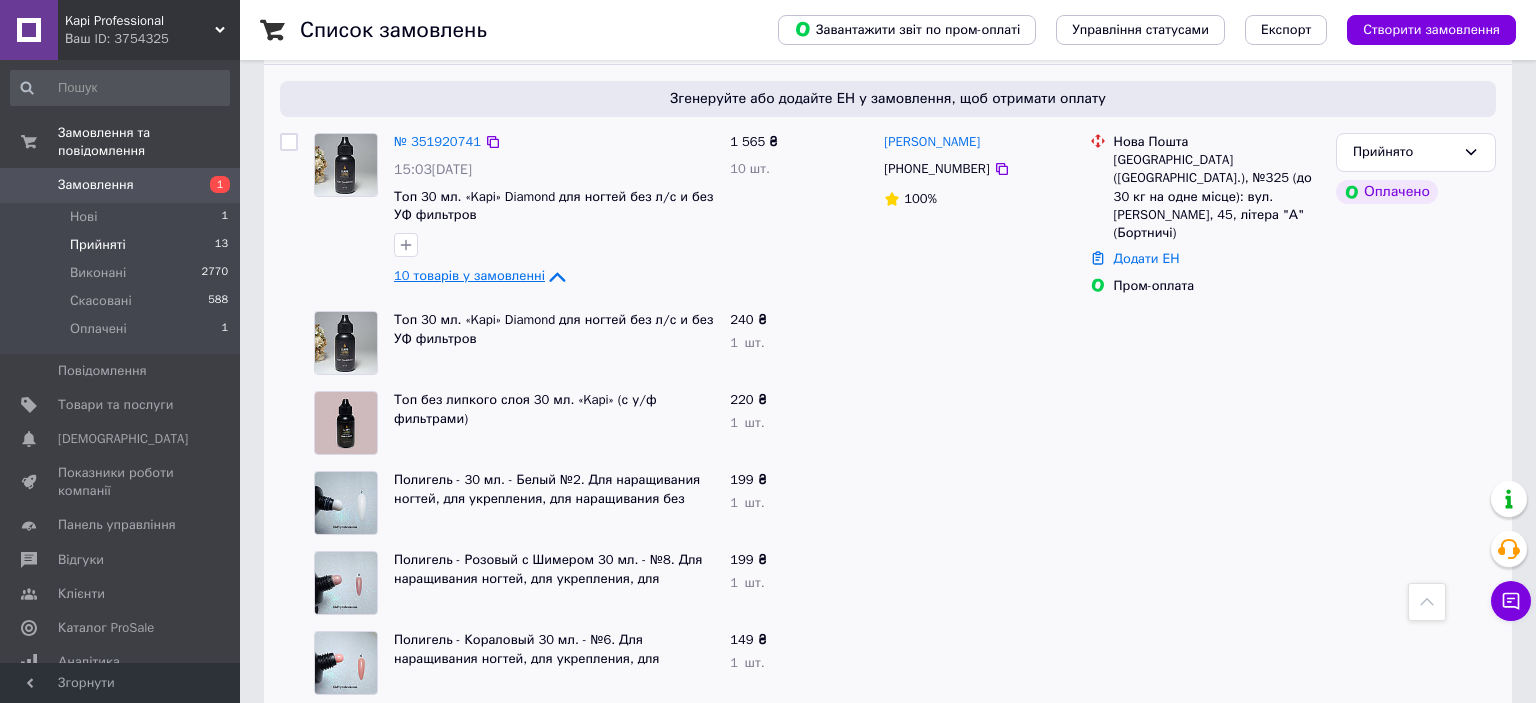 click 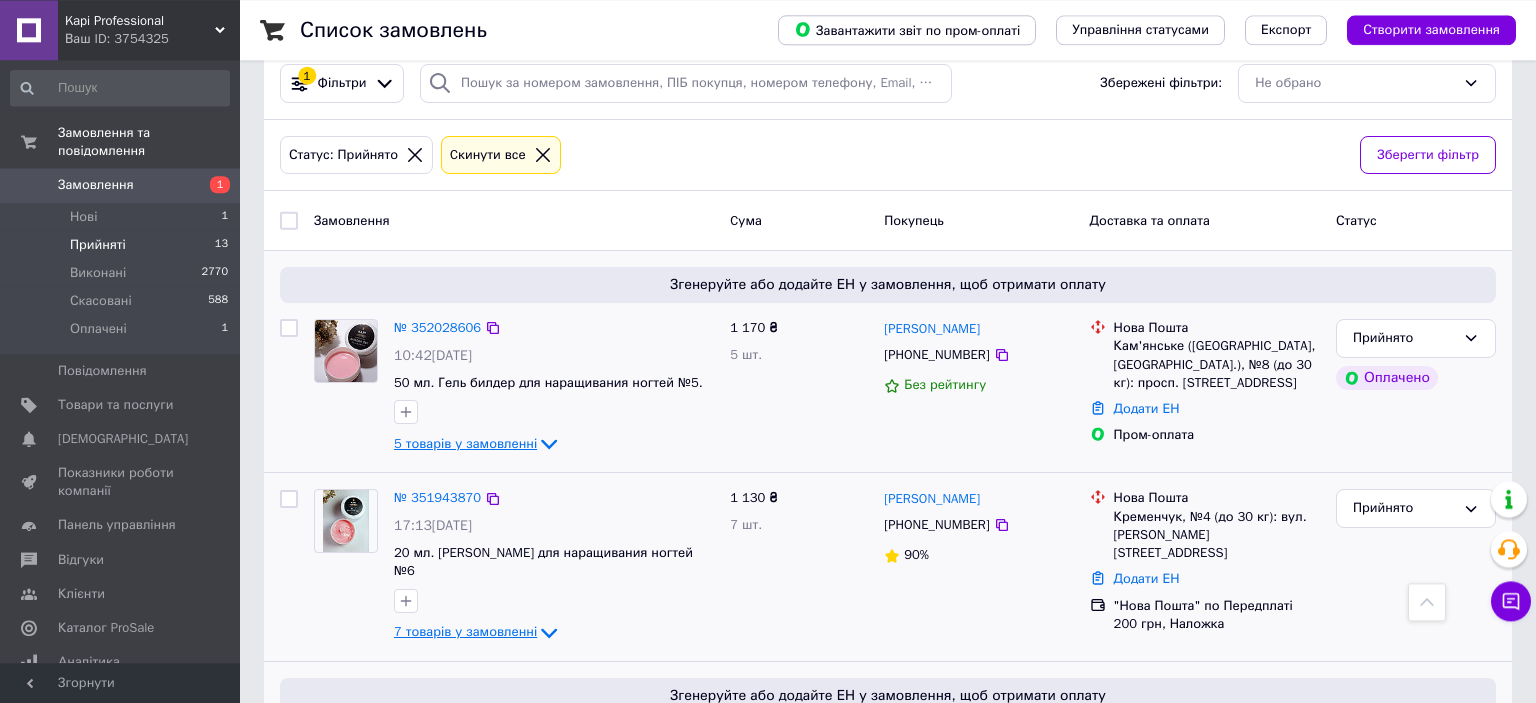 scroll, scrollTop: 0, scrollLeft: 0, axis: both 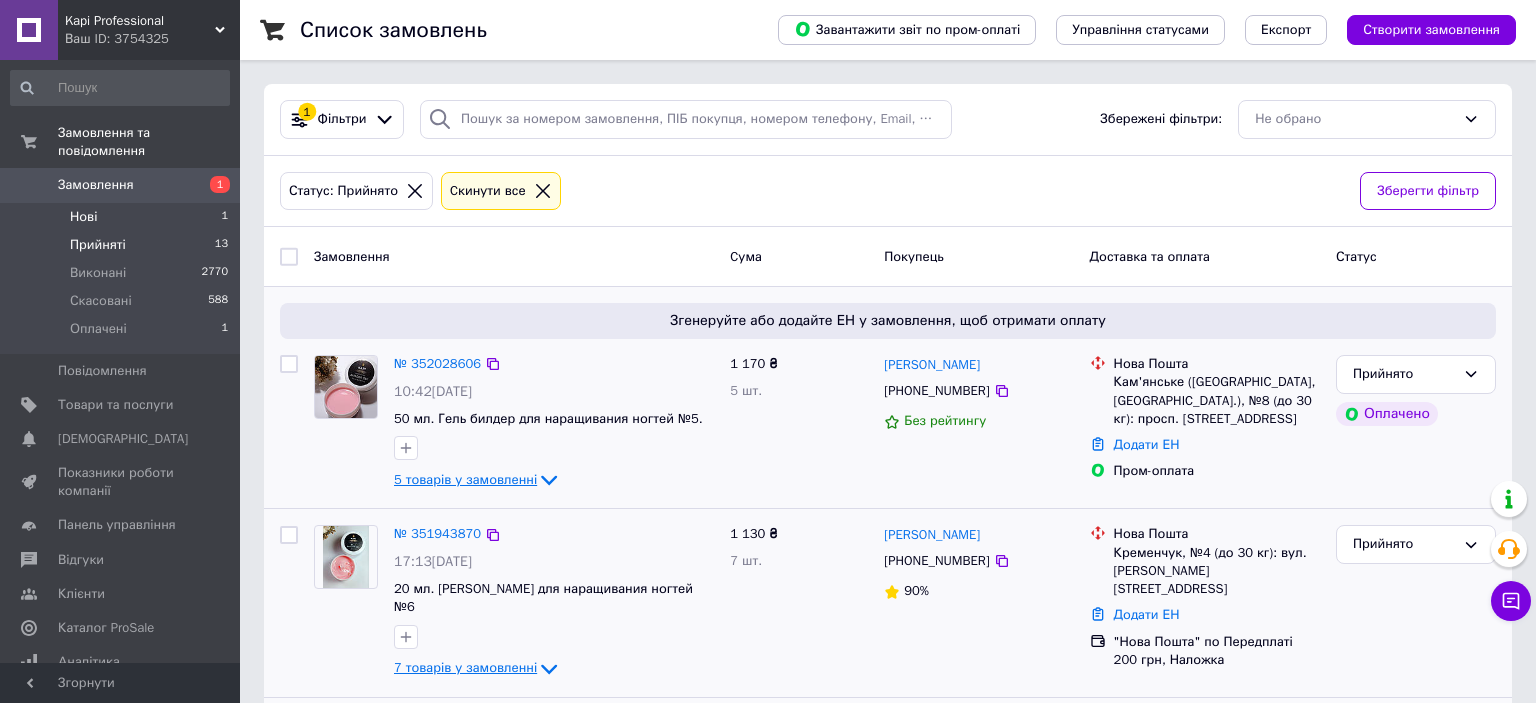 click on "Нові" at bounding box center (83, 217) 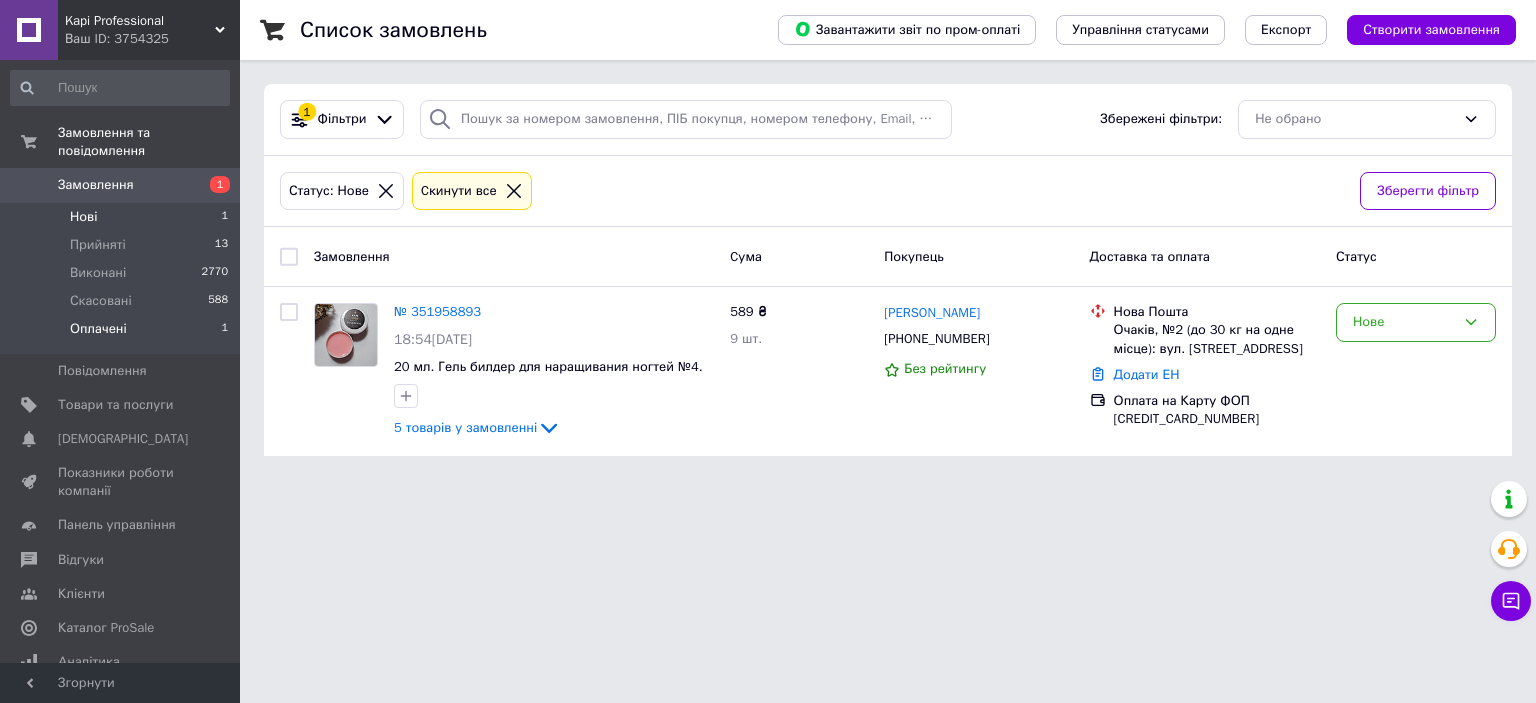 click on "Оплачені" at bounding box center [98, 329] 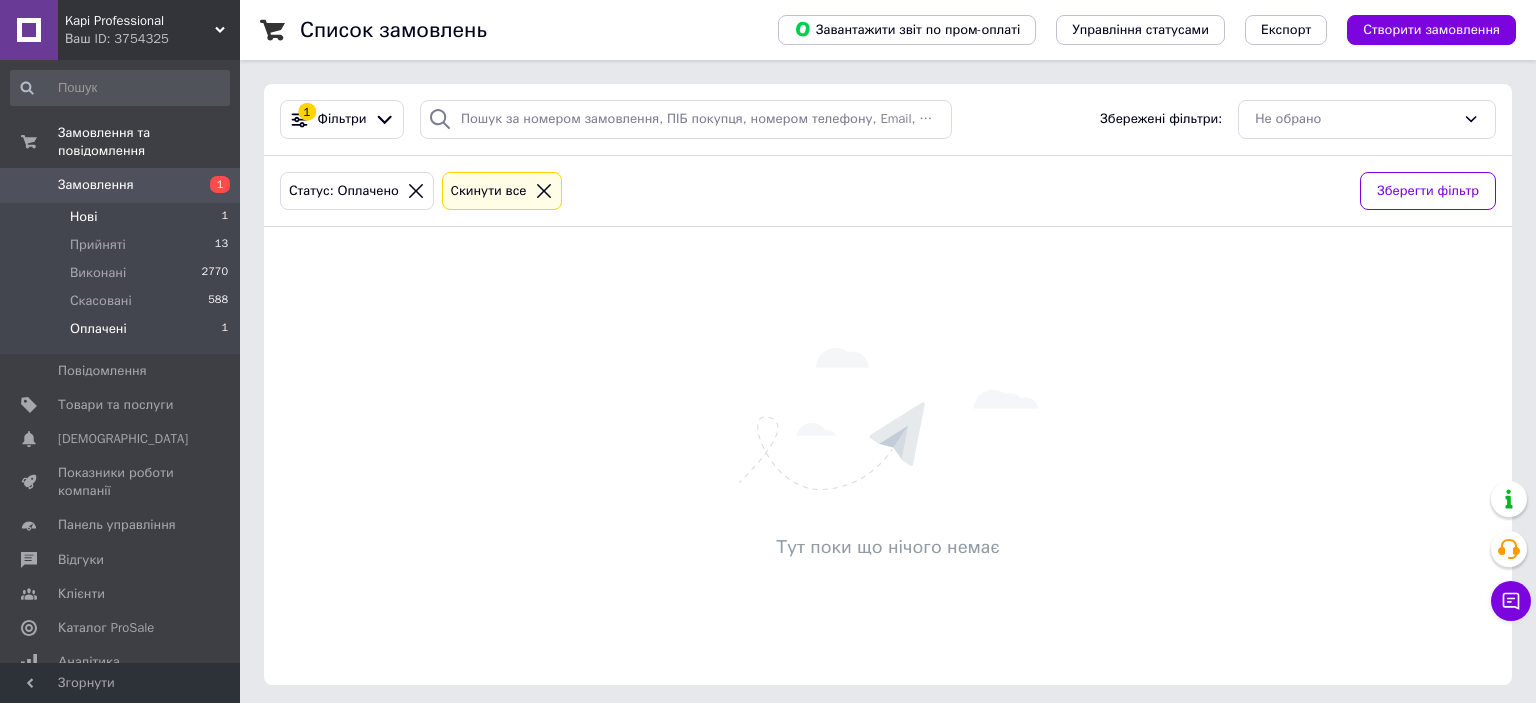 click on "Нові 1" at bounding box center (120, 217) 